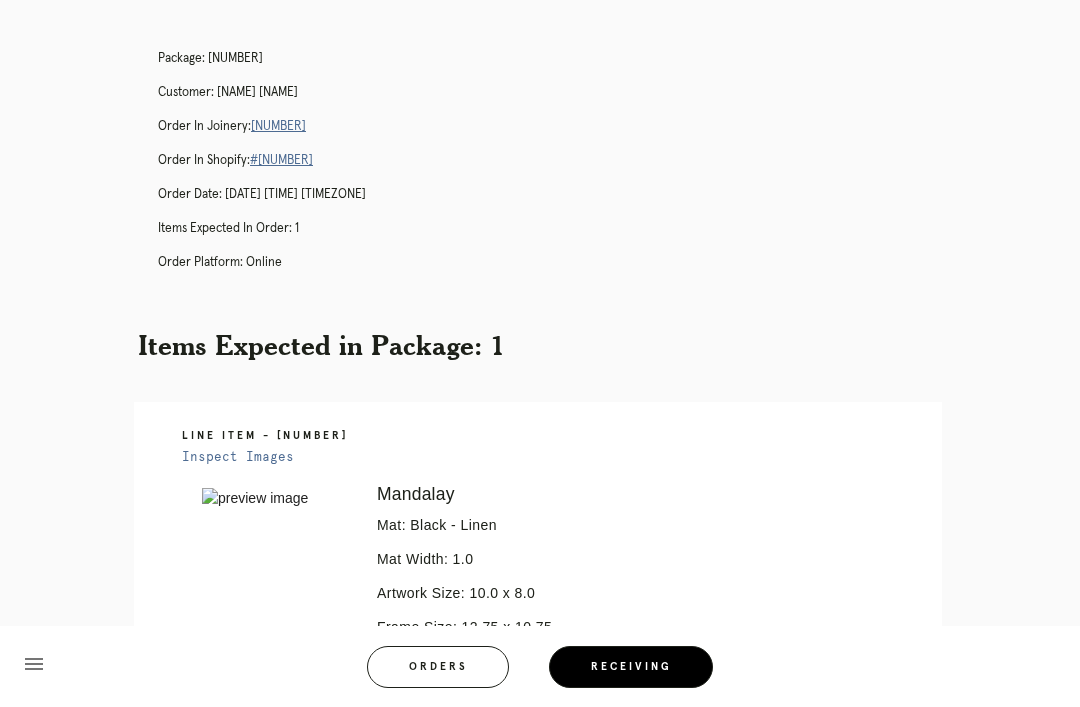 scroll, scrollTop: 0, scrollLeft: 0, axis: both 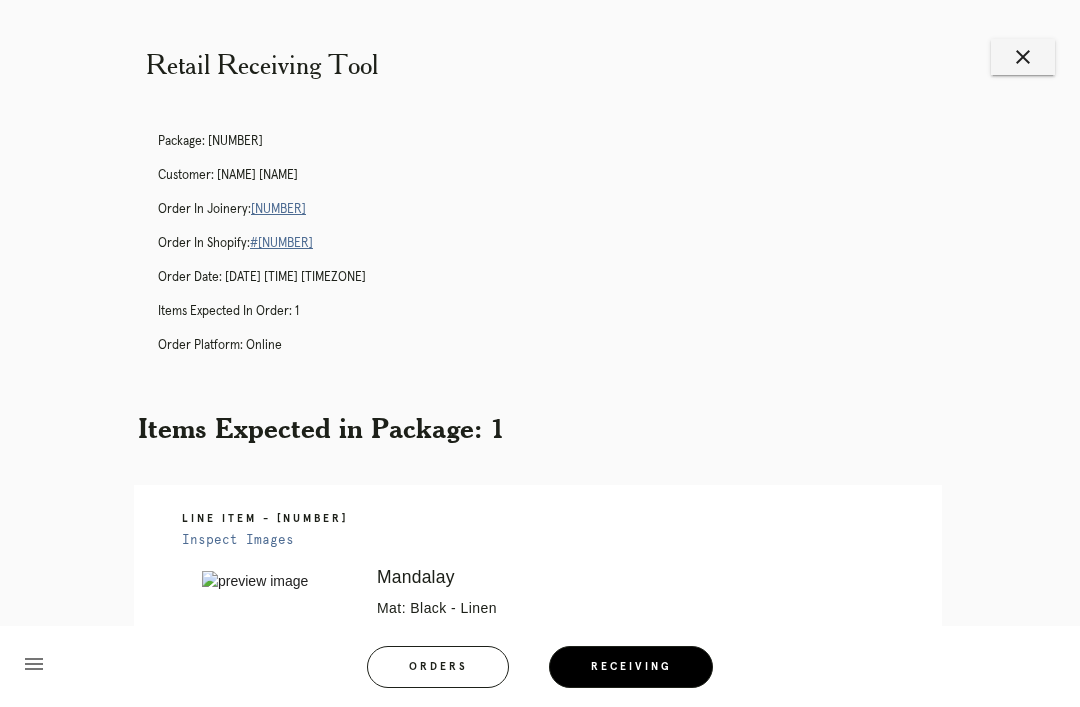 click on "close" at bounding box center [1023, 57] 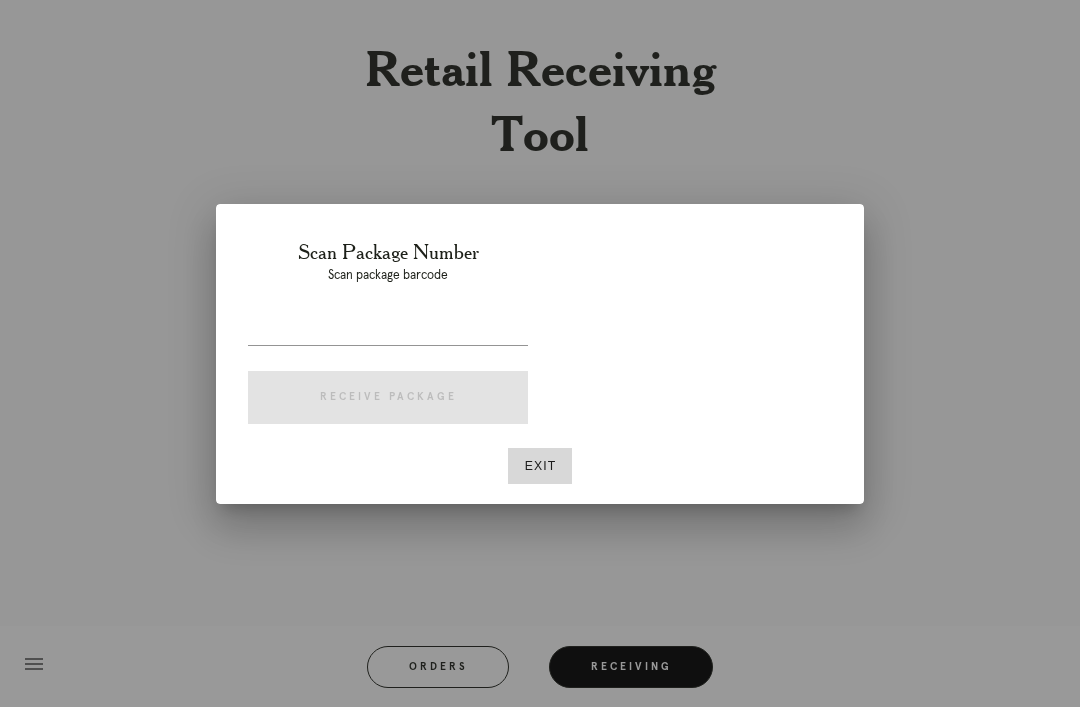 scroll, scrollTop: 0, scrollLeft: 0, axis: both 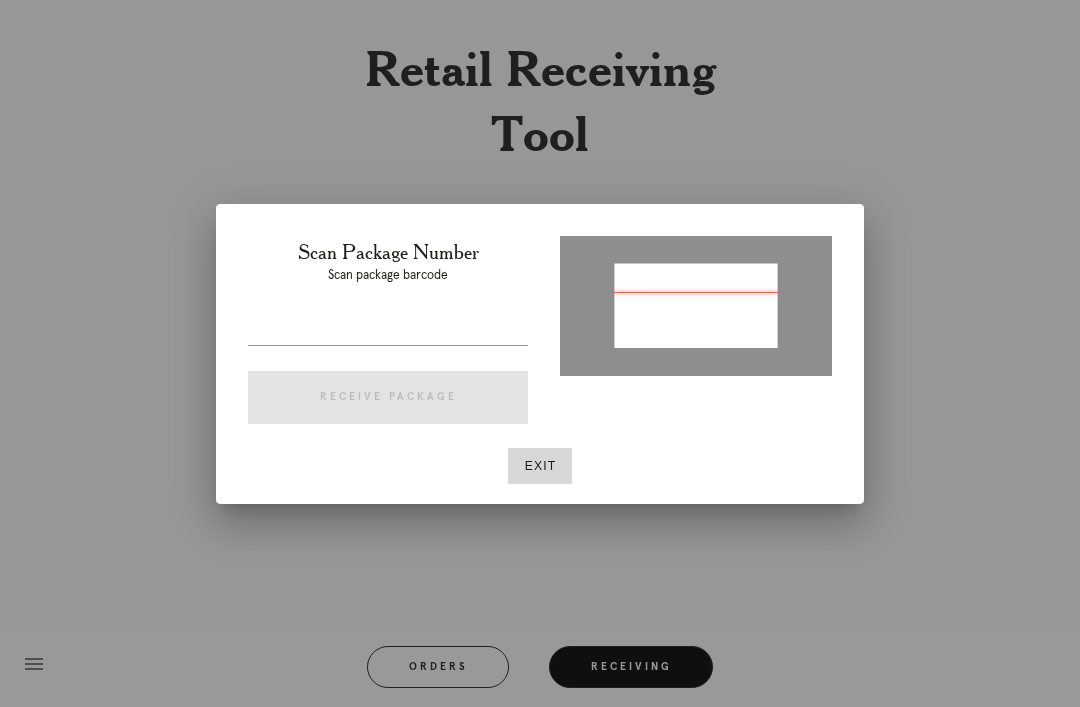 type on "66279282329857" 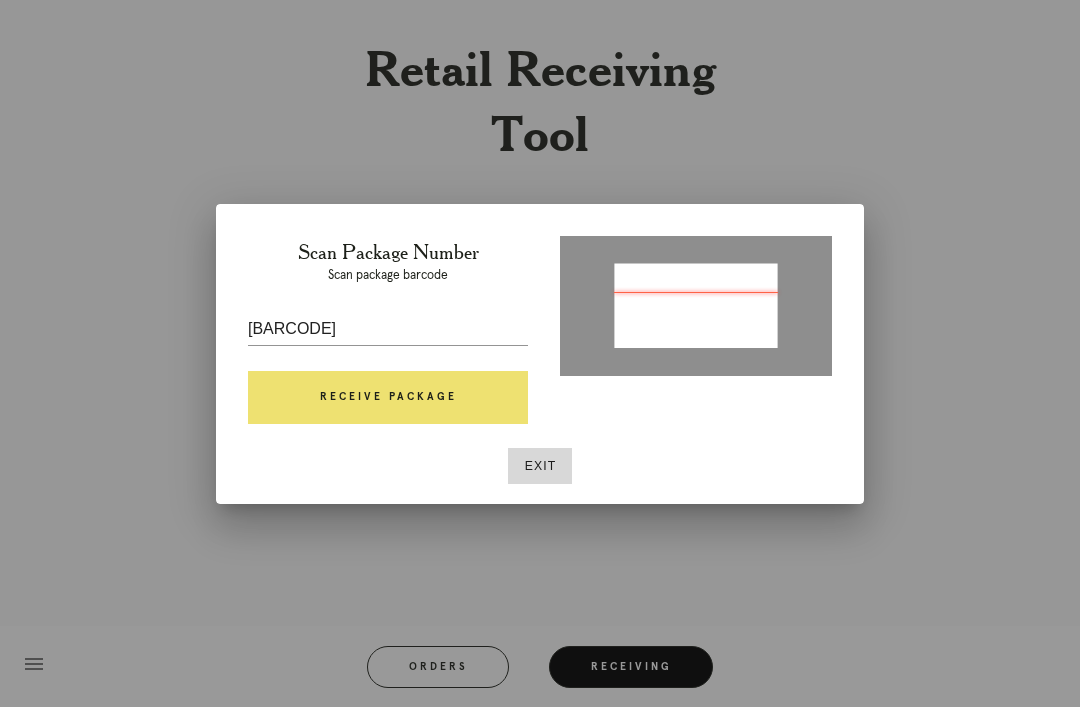 click on "Receive Package" at bounding box center [388, 398] 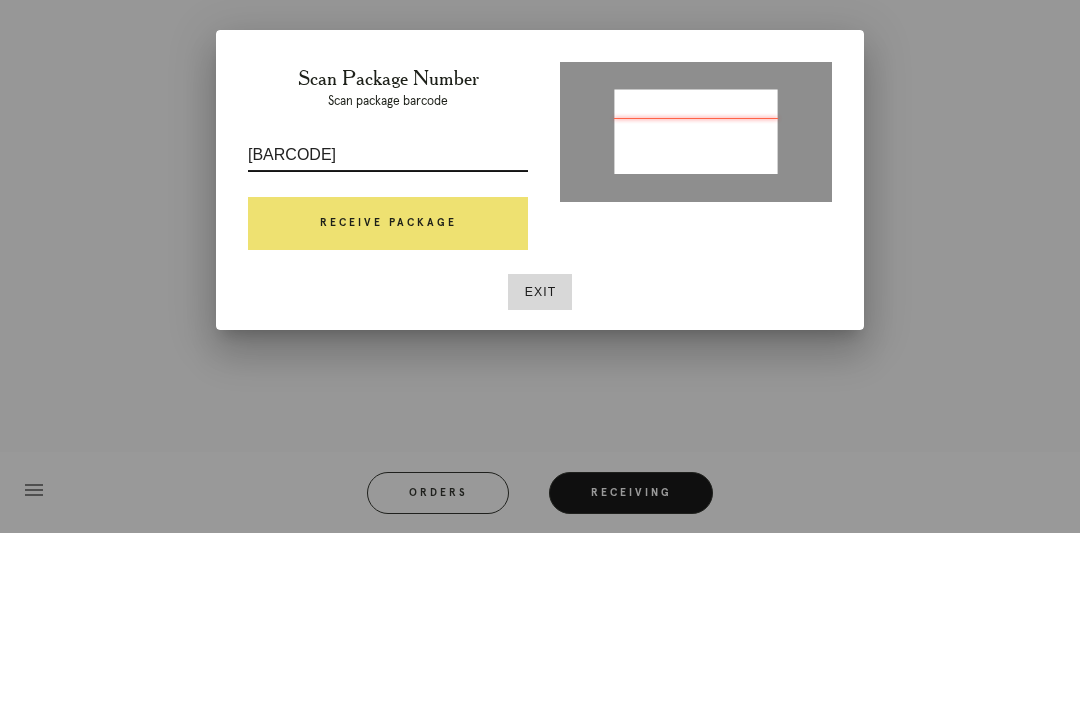 click on "66279282329857" at bounding box center [388, 329] 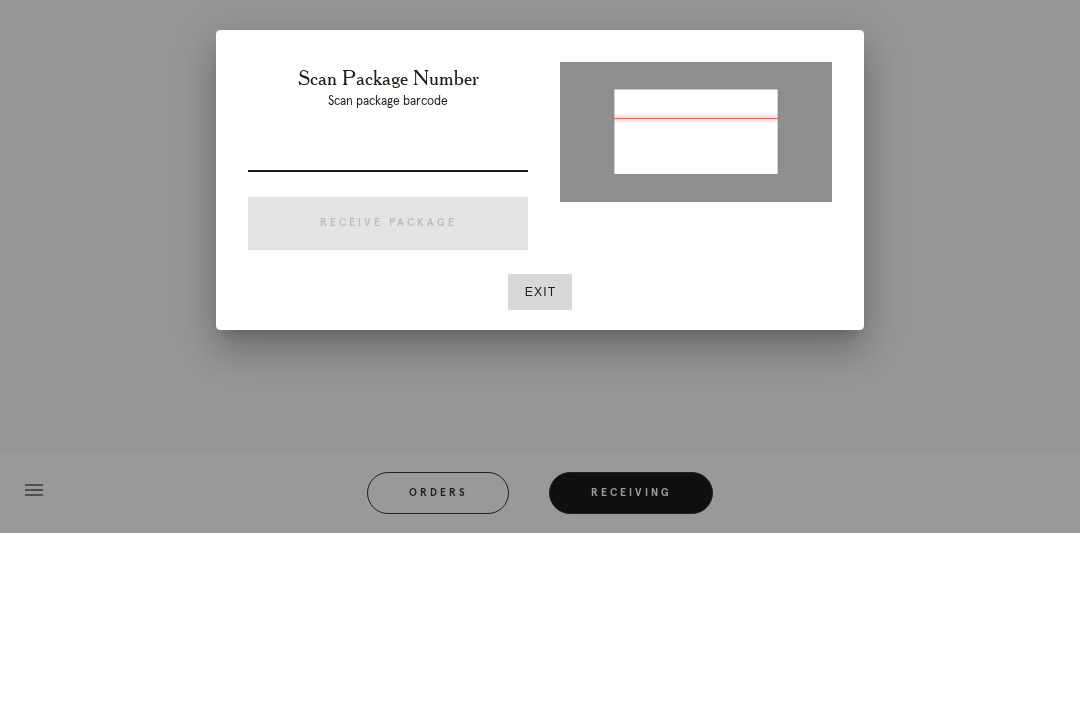 type on "1ZE3628K0329746367" 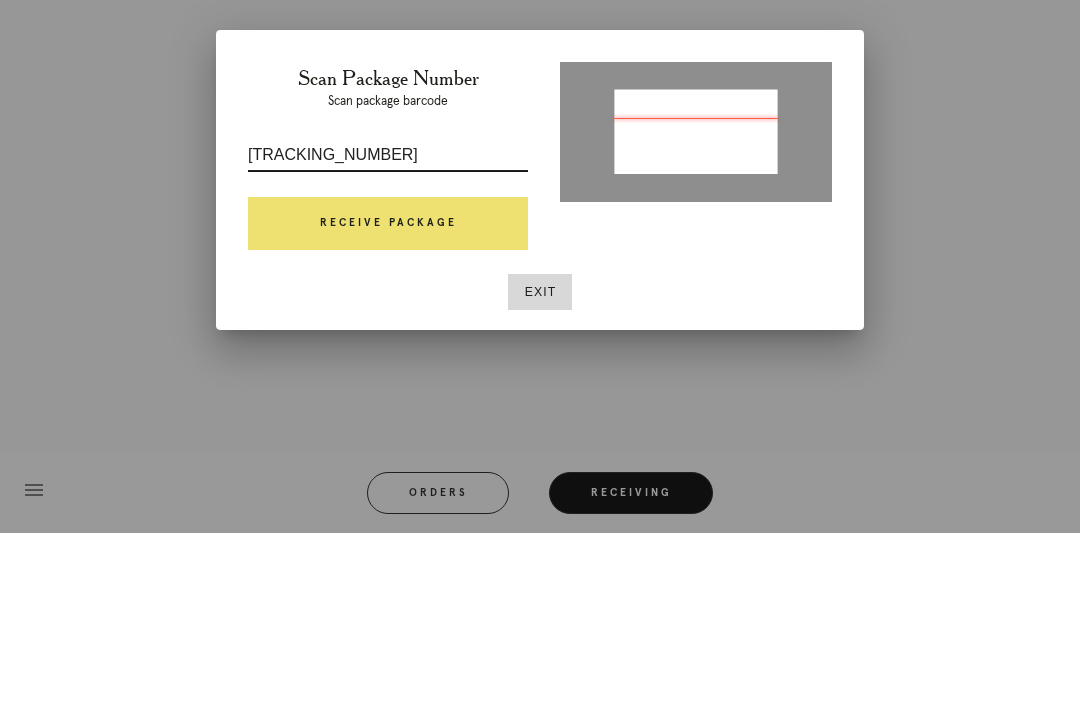 click on "Receive Package" at bounding box center (388, 398) 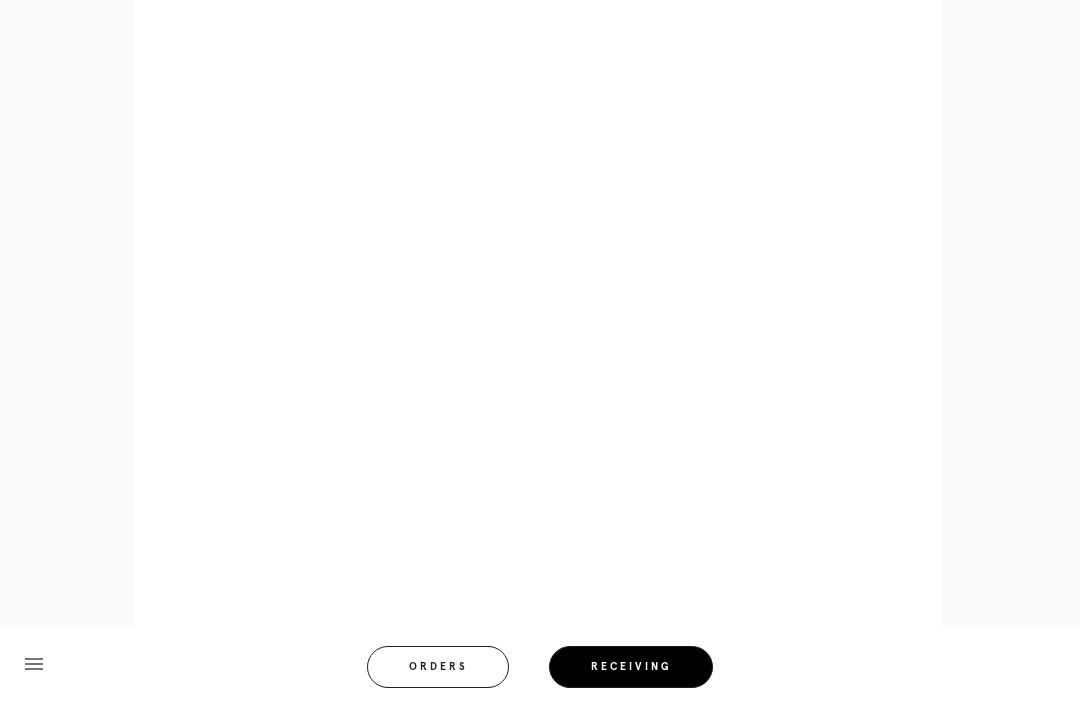 scroll, scrollTop: 1044, scrollLeft: 0, axis: vertical 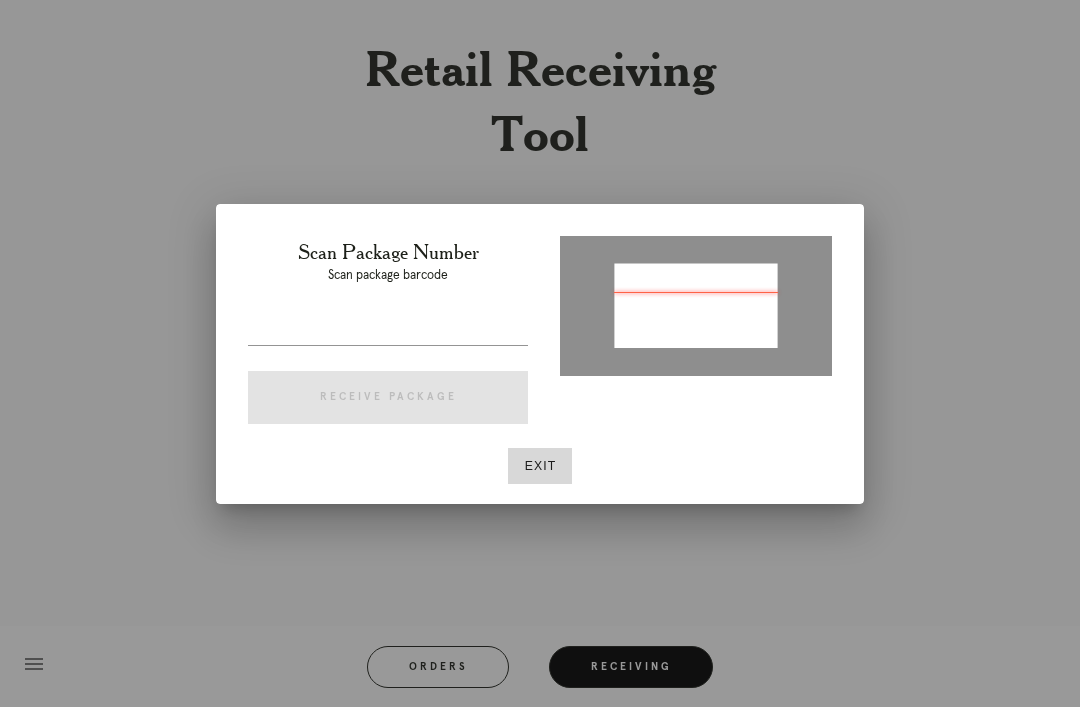 type on "P909924562810989" 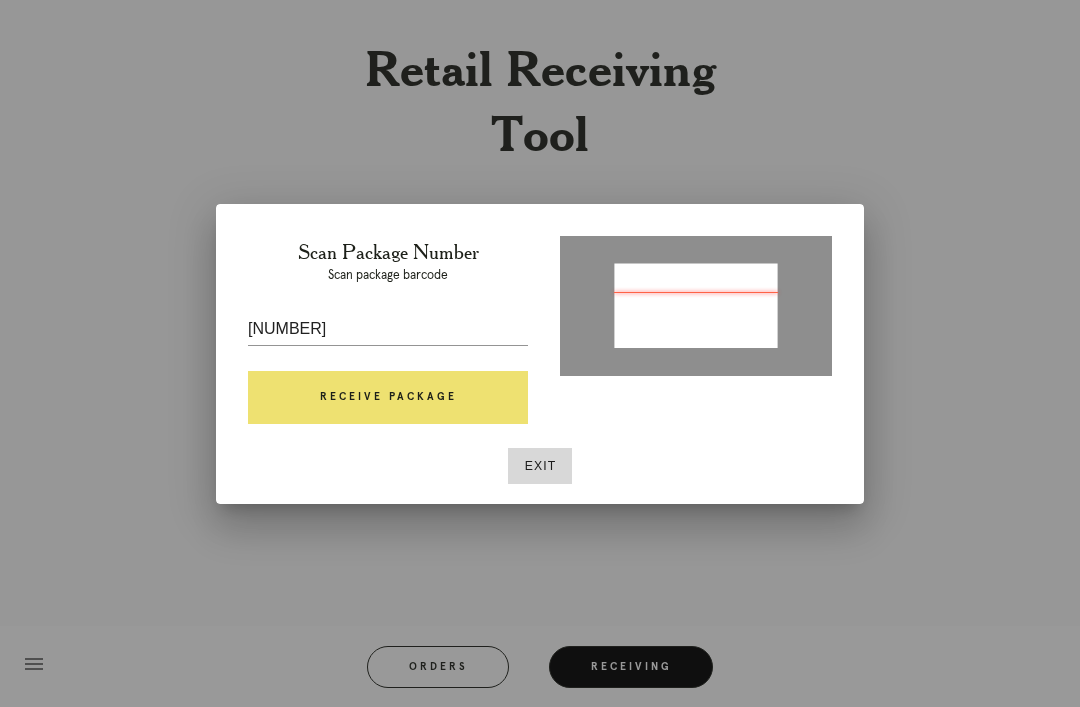click on "Receive Package" at bounding box center [388, 398] 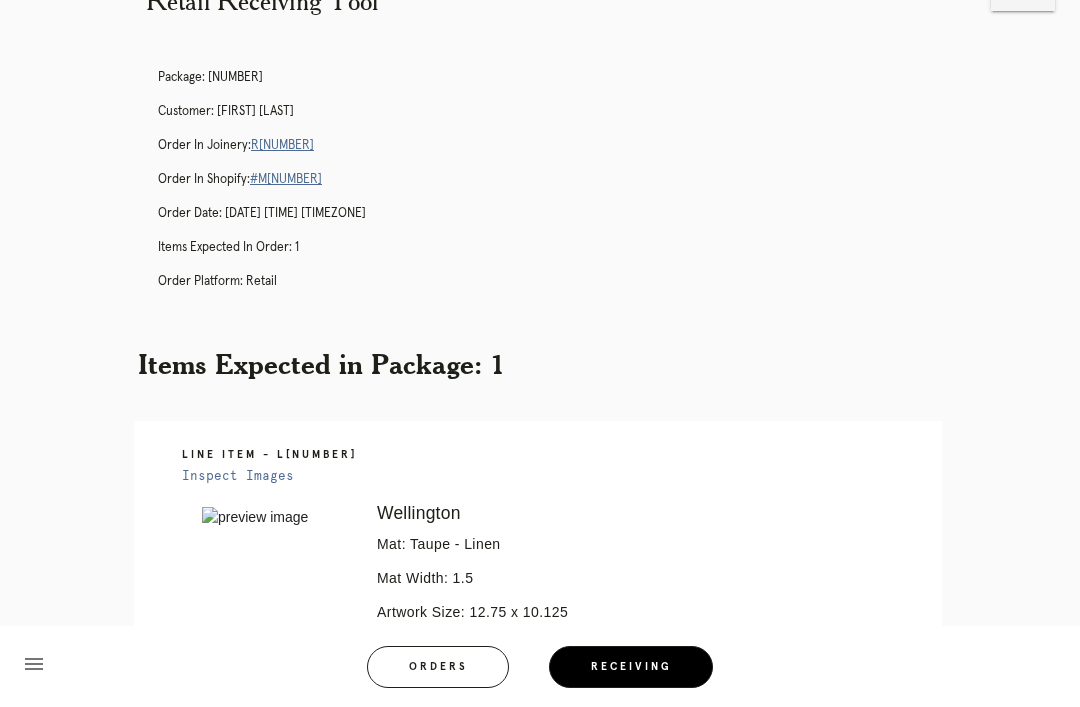 click on "R430942225" at bounding box center [282, 145] 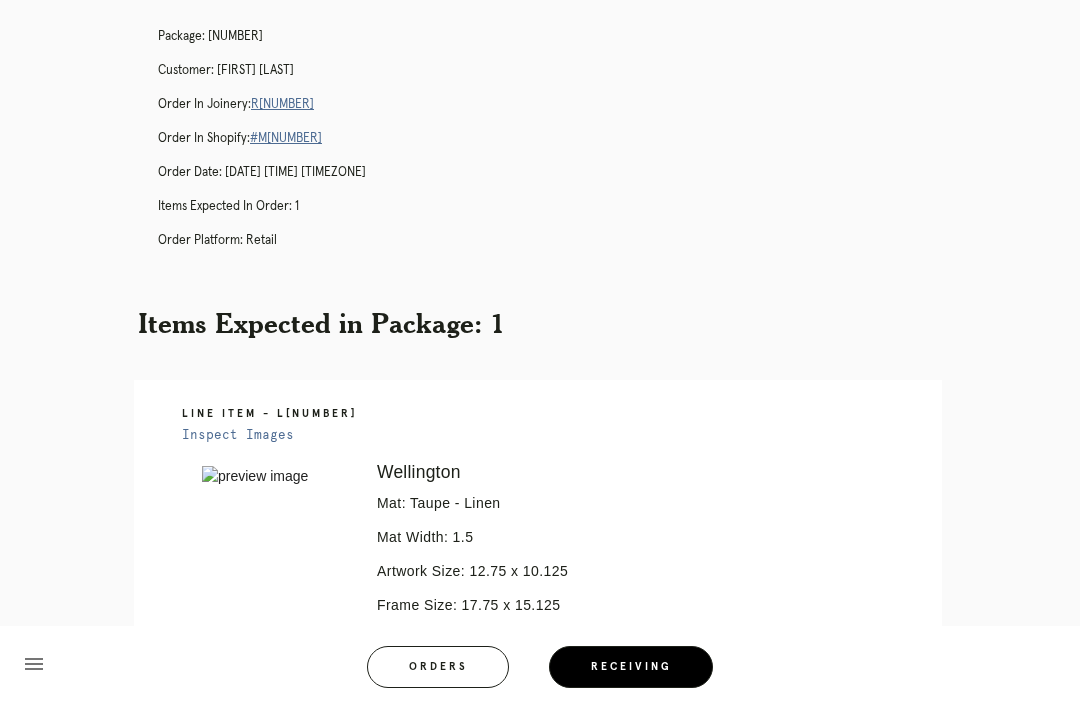scroll, scrollTop: 0, scrollLeft: 0, axis: both 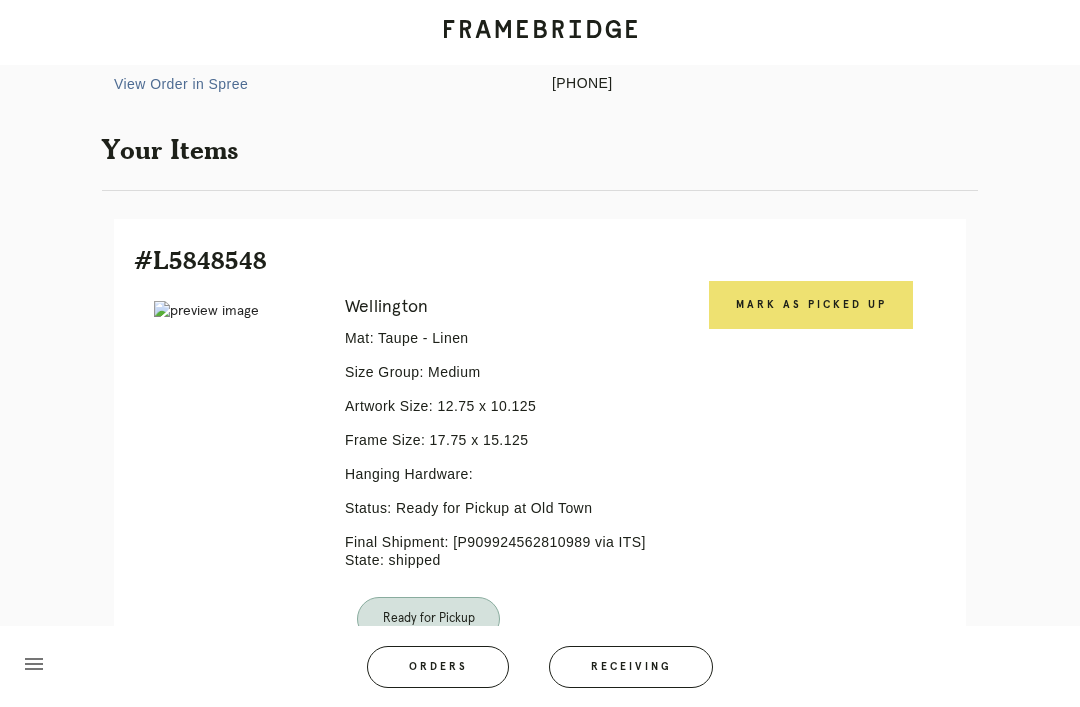 click on "Mark as Picked Up" at bounding box center [811, 305] 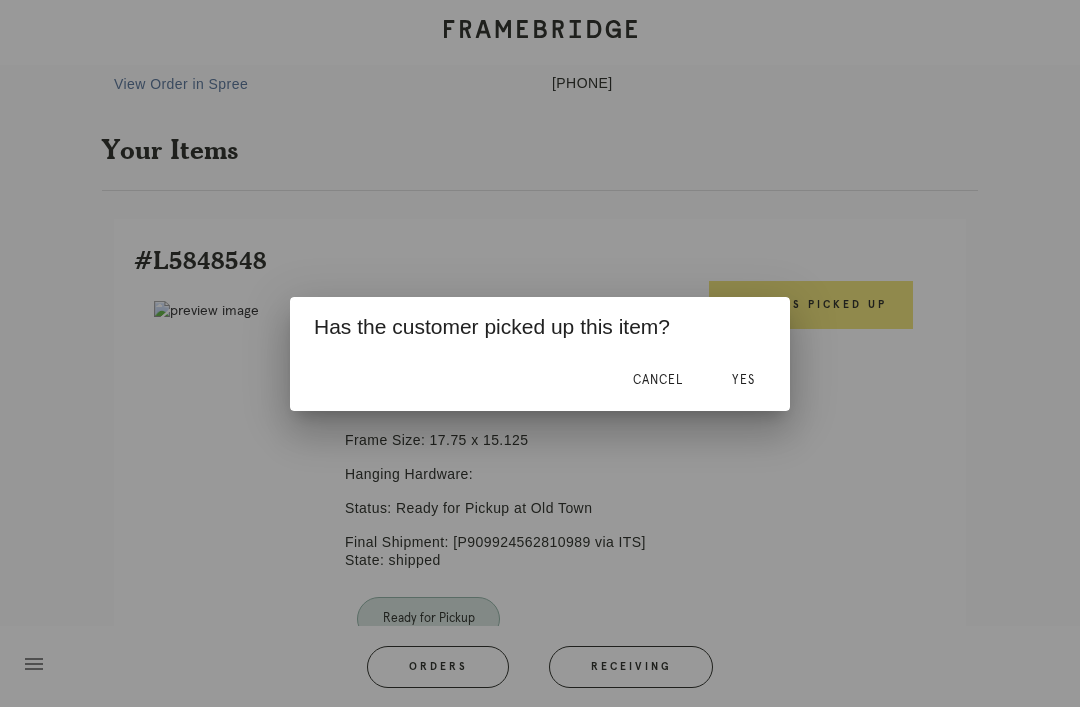 click on "Yes" at bounding box center (743, 380) 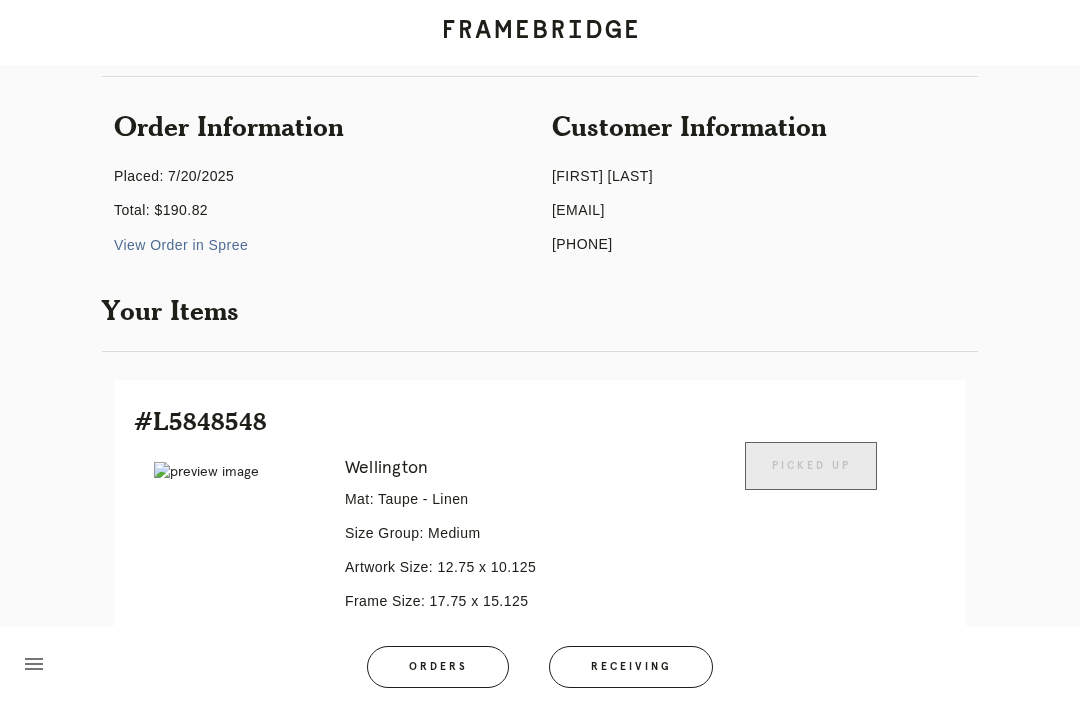 scroll, scrollTop: 0, scrollLeft: 0, axis: both 